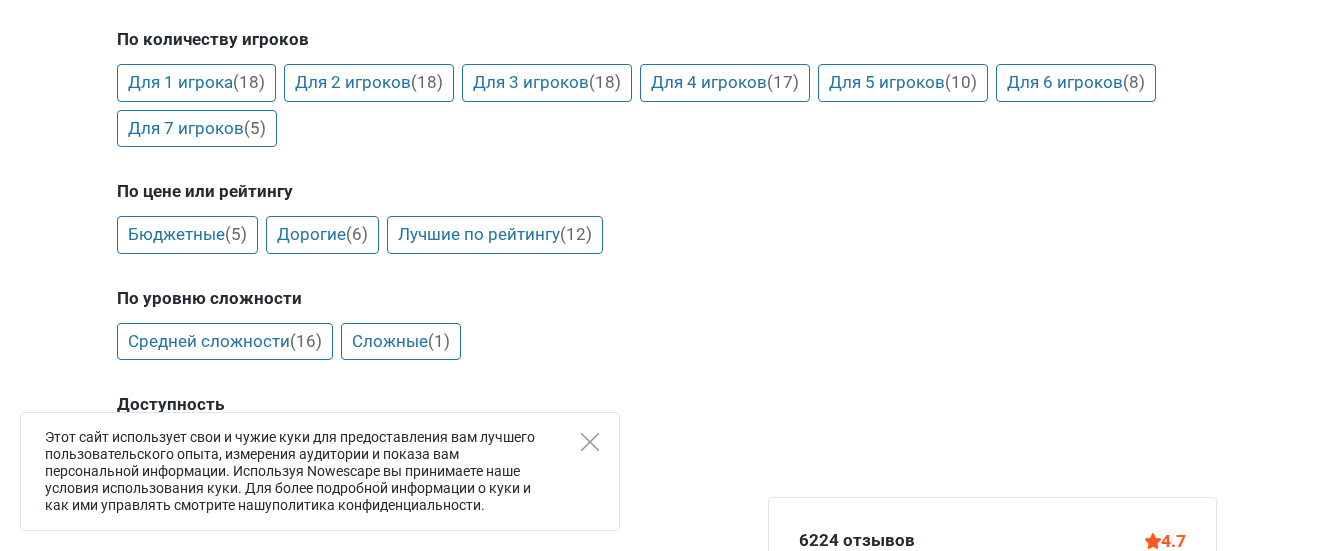 scroll, scrollTop: 2100, scrollLeft: 0, axis: vertical 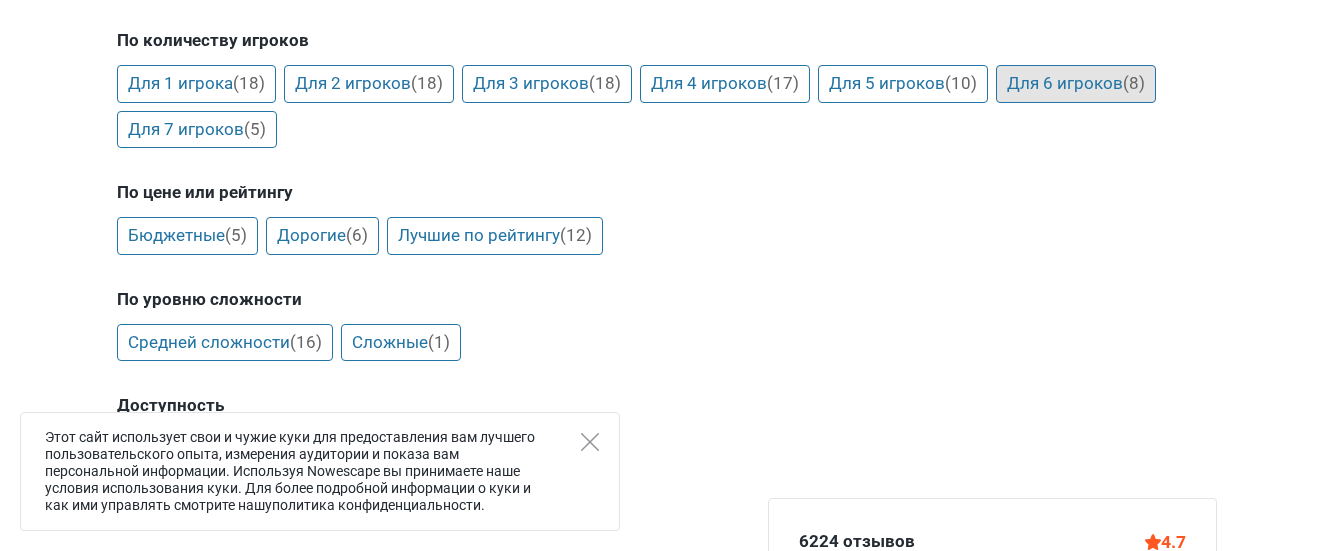 click on "Для 6 игроков  (8)" at bounding box center (1076, 84) 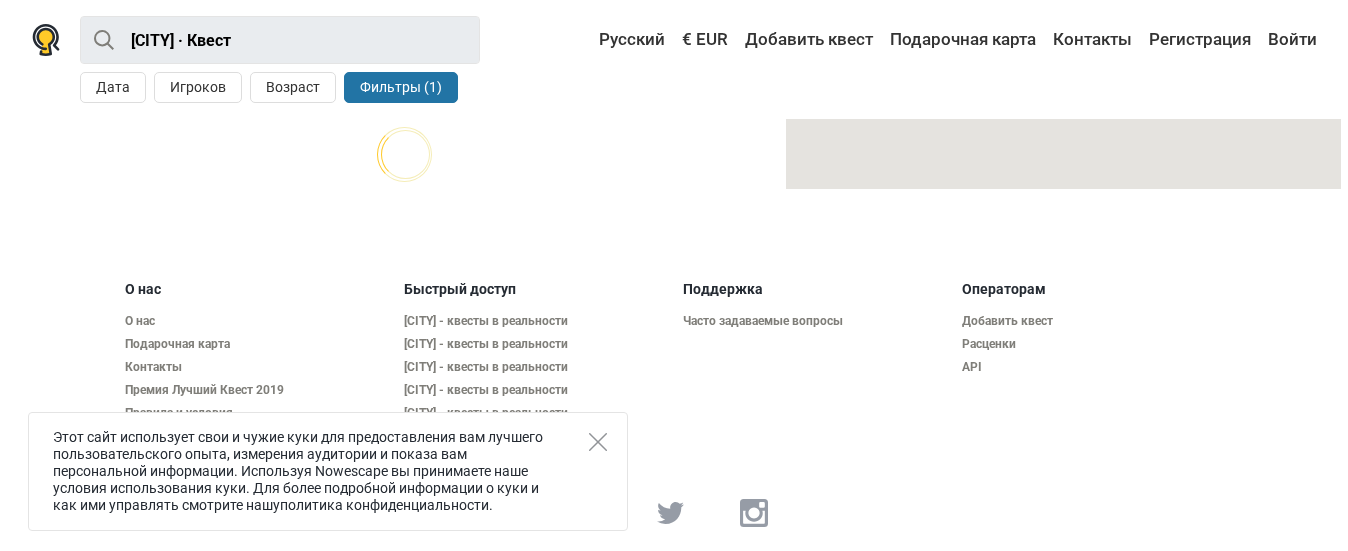 scroll, scrollTop: 0, scrollLeft: 0, axis: both 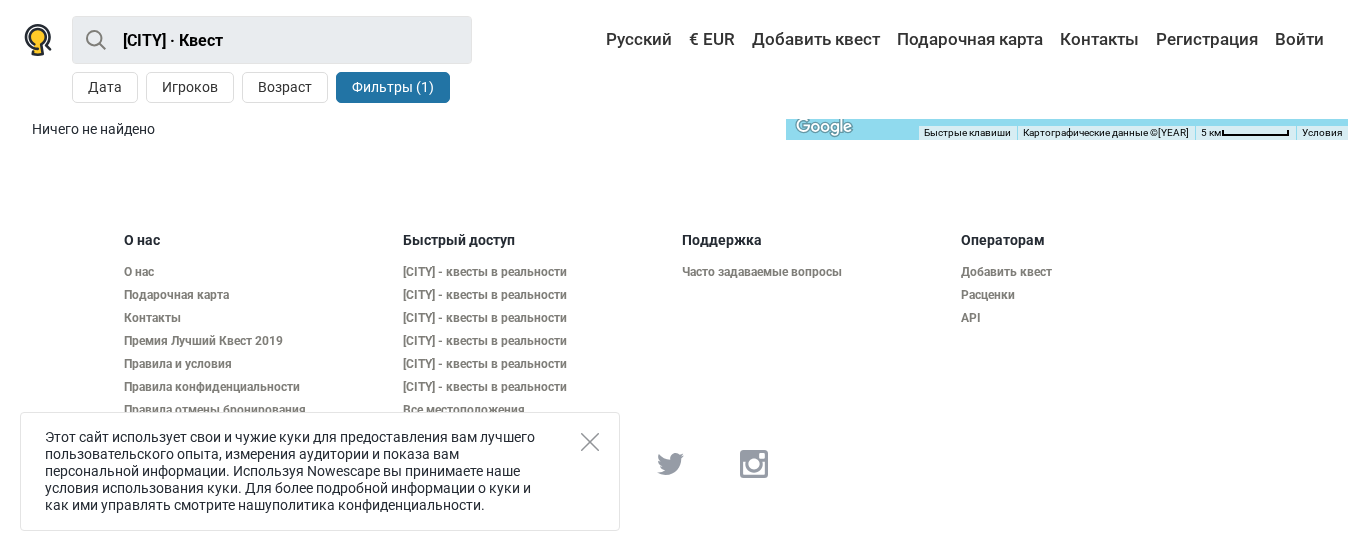 click on "Дата
Игроков
Возраст
Фильтры (1)" at bounding box center (272, 91) 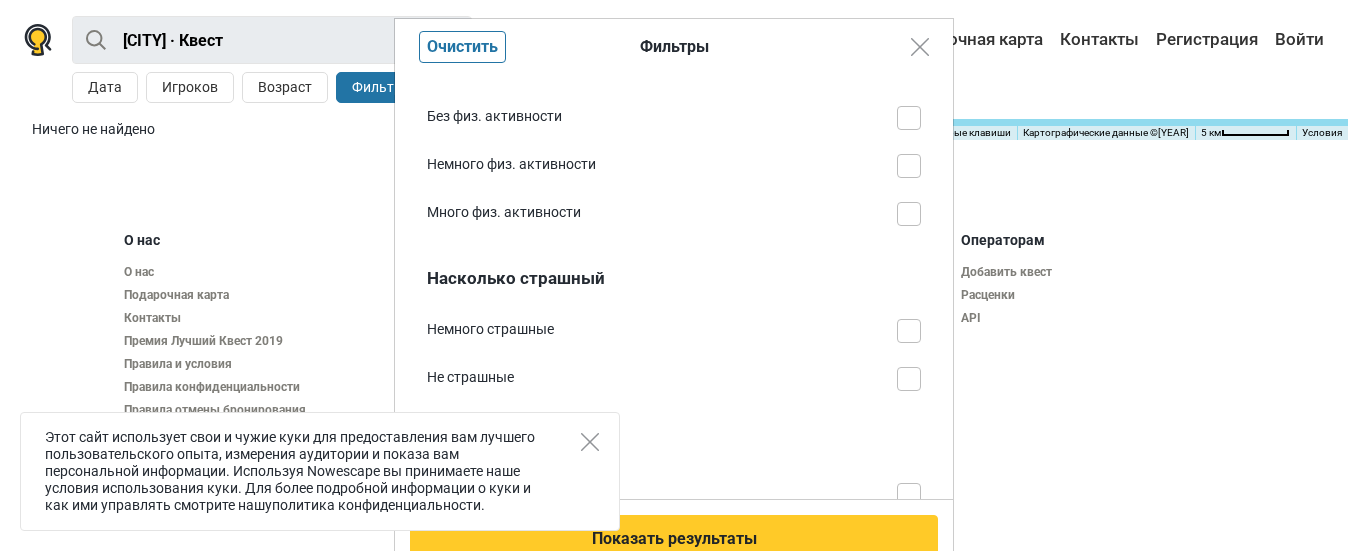 scroll, scrollTop: 1568, scrollLeft: 0, axis: vertical 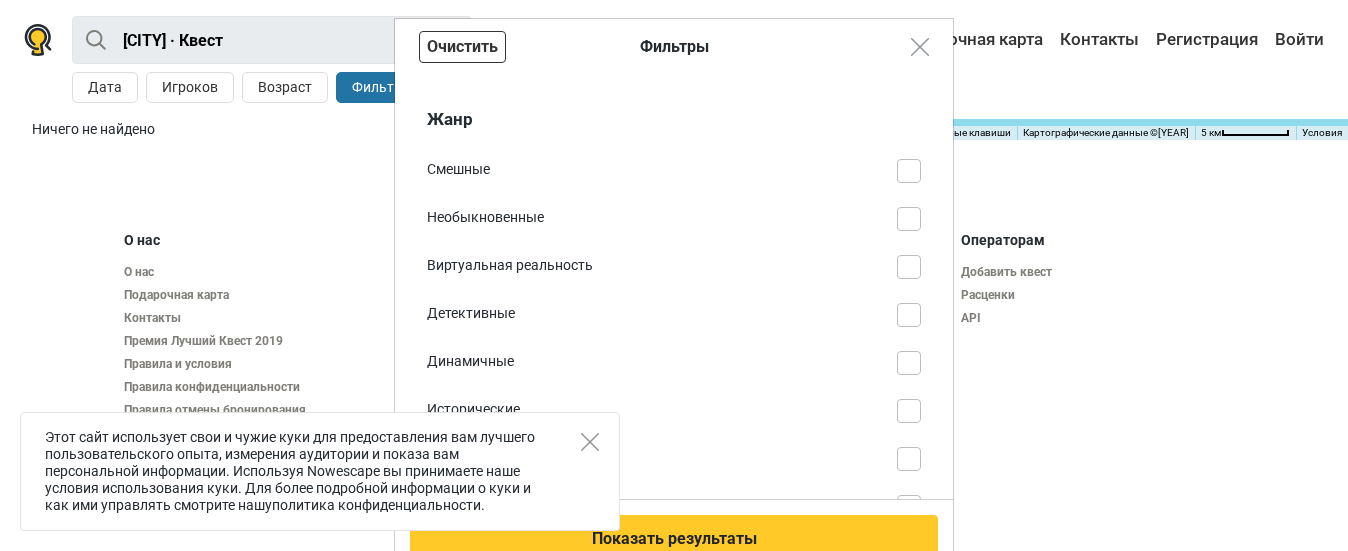 click on "Очистить" at bounding box center (462, 47) 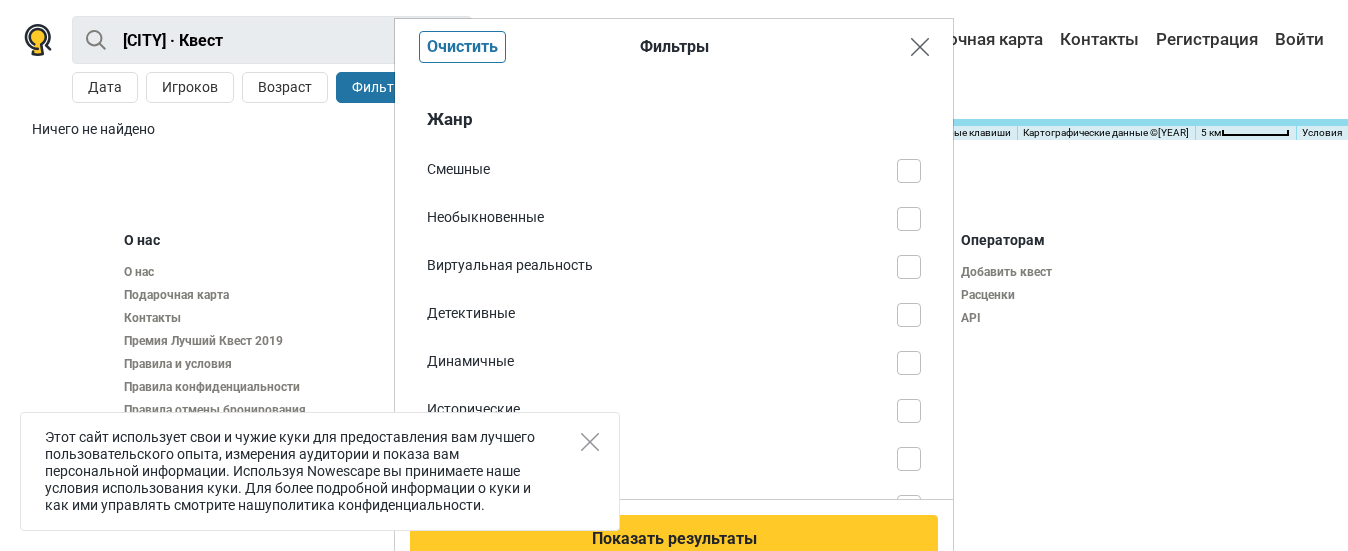 click at bounding box center [920, 47] 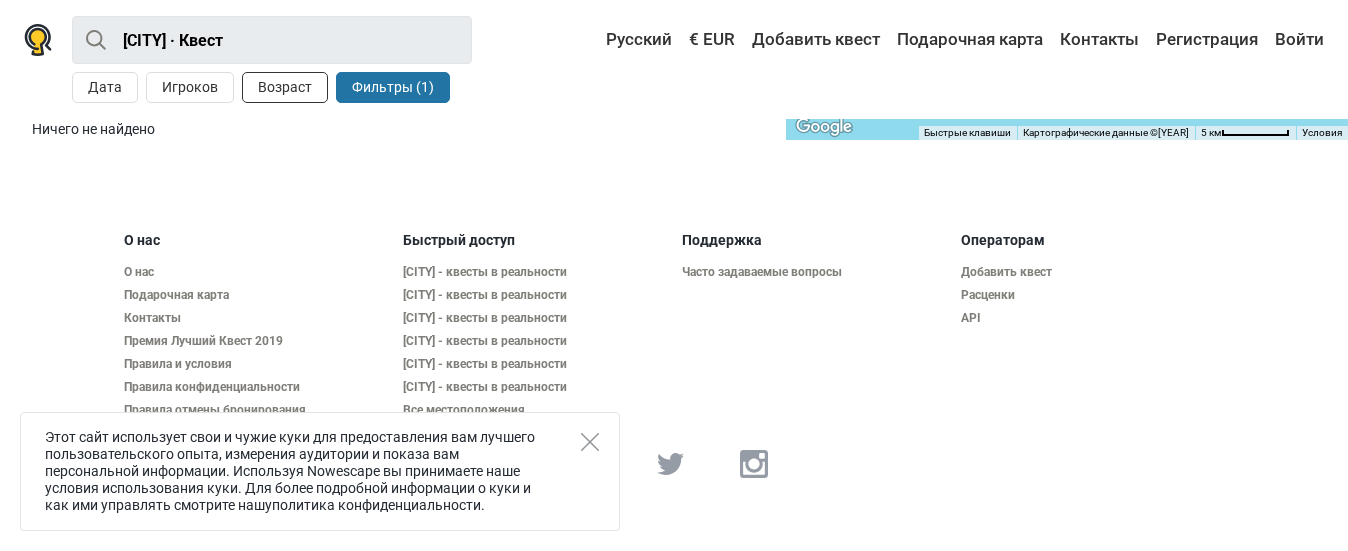 click on "Возраст" at bounding box center [285, 87] 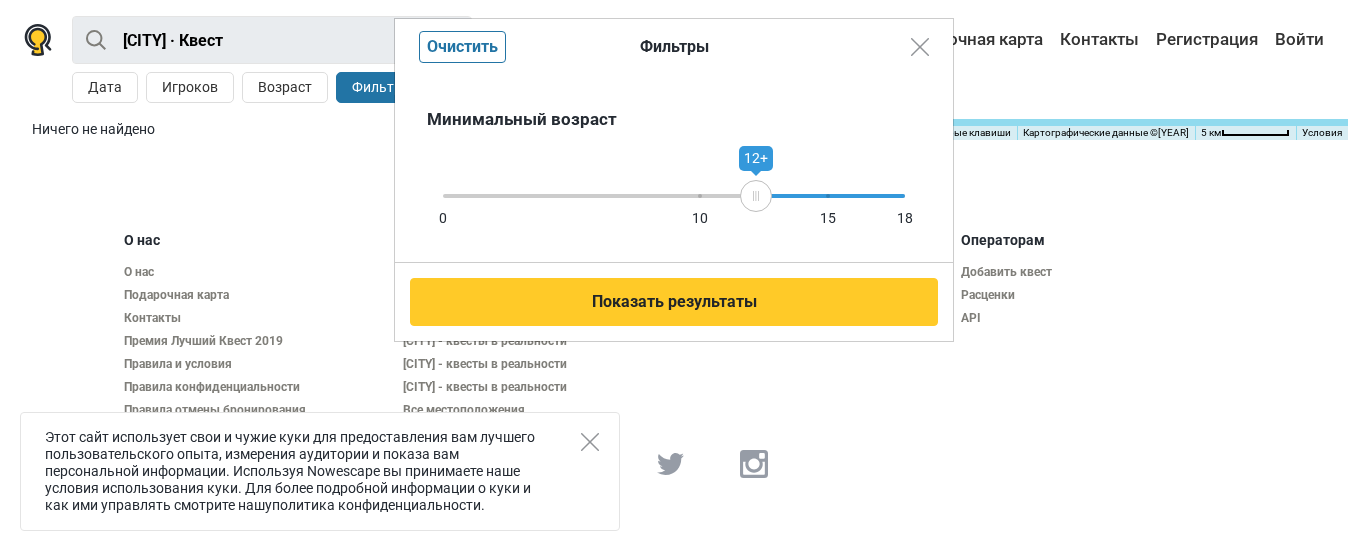 drag, startPoint x: 905, startPoint y: 187, endPoint x: 756, endPoint y: 192, distance: 149.08386 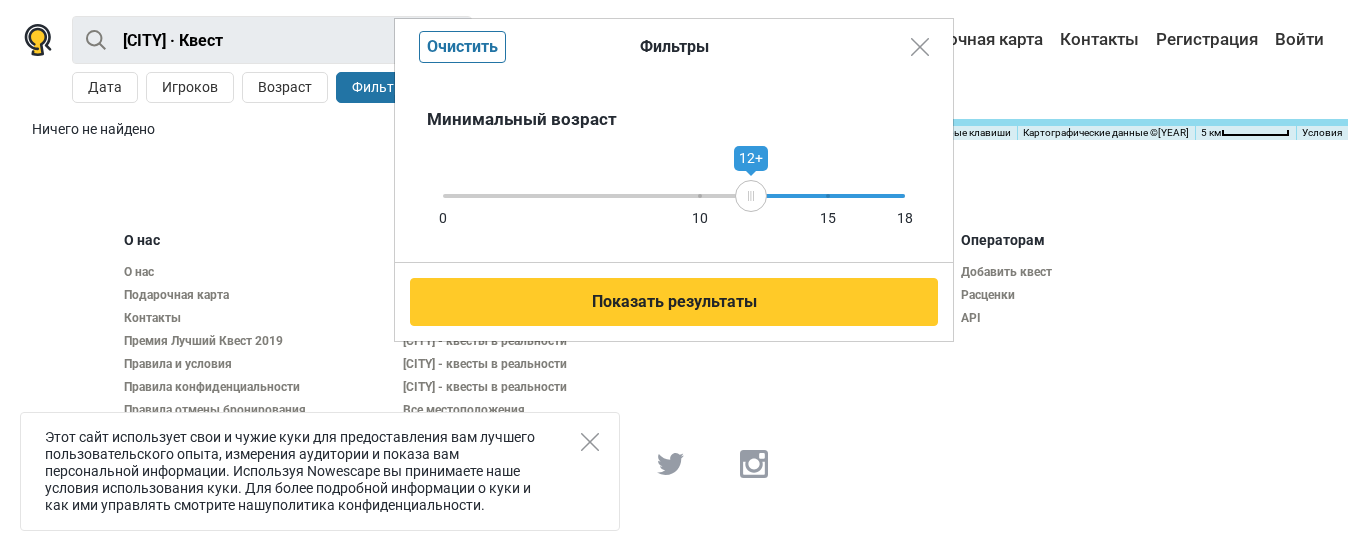 click on "Показать результаты" at bounding box center [674, 302] 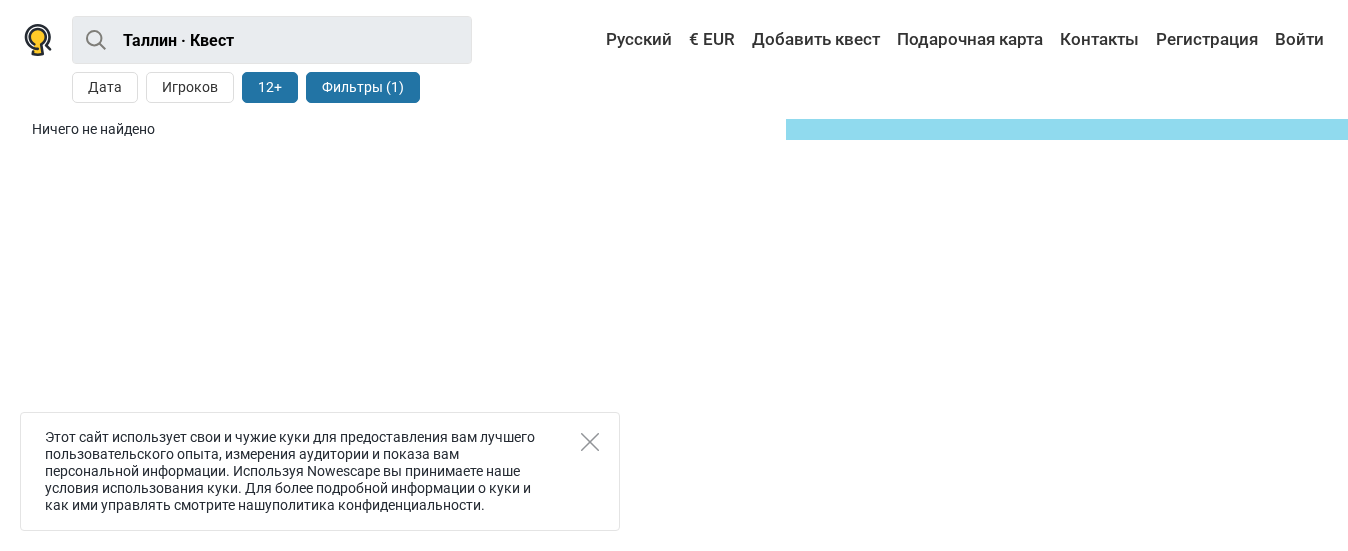 scroll, scrollTop: 0, scrollLeft: 0, axis: both 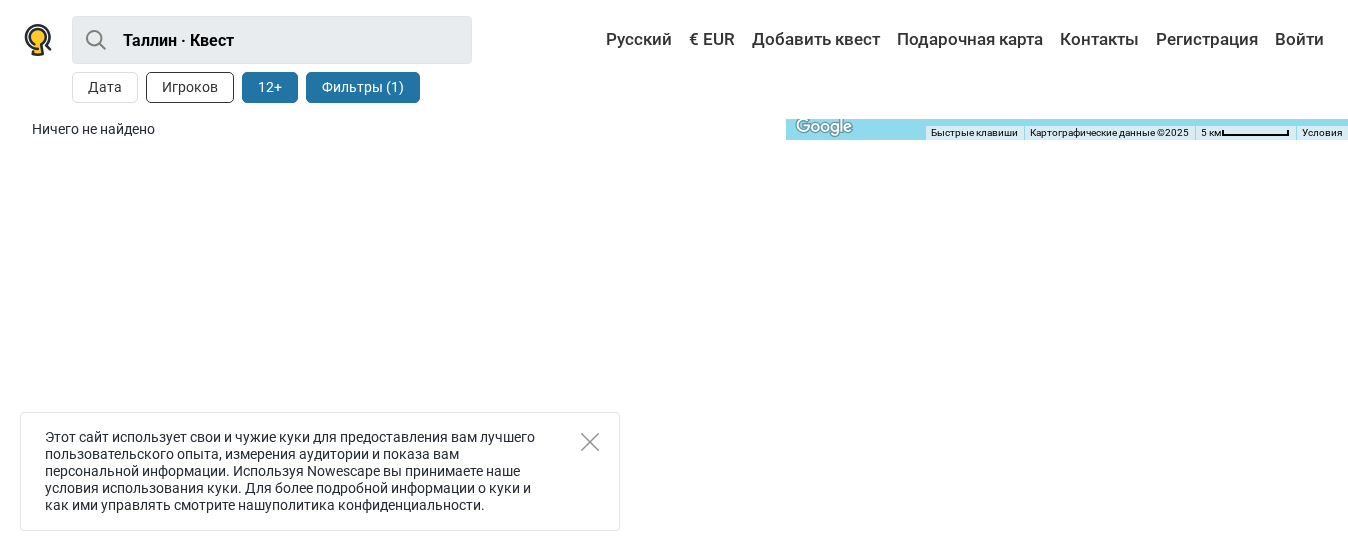 click on "Игроков" at bounding box center (190, 87) 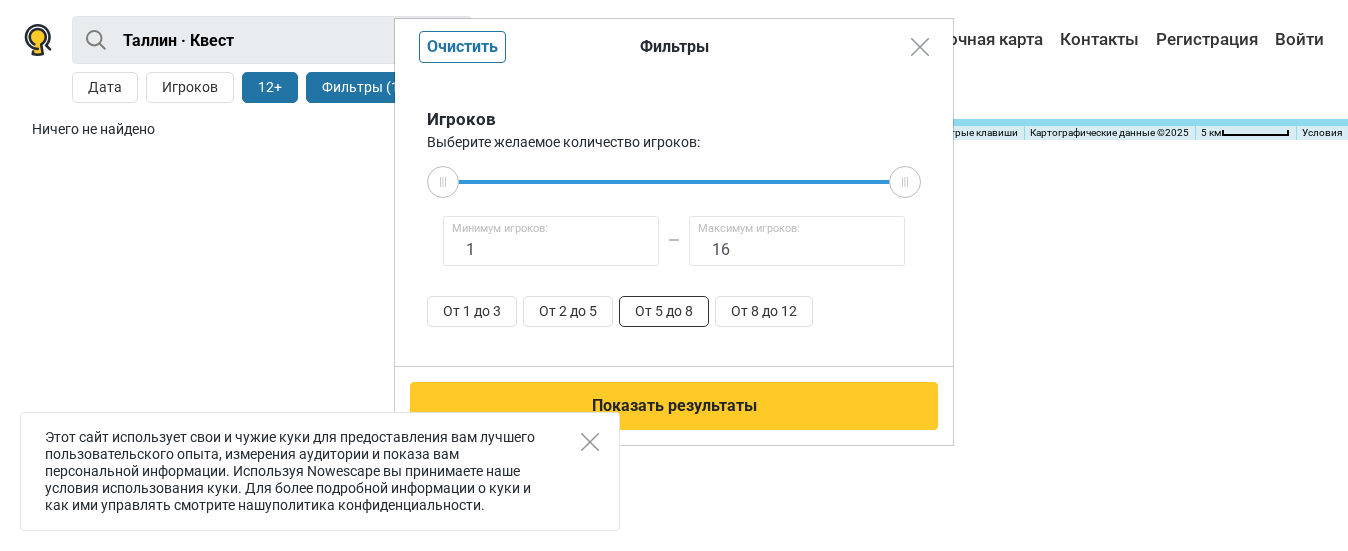 click on "От 5 до 8" at bounding box center [664, 311] 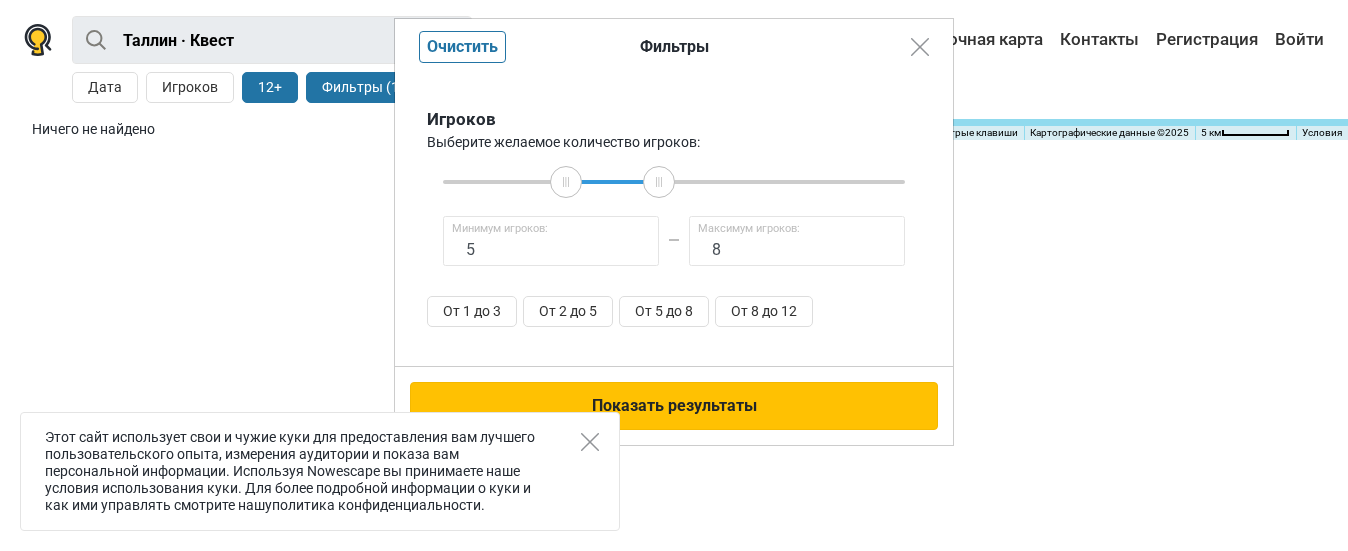 click on "Показать результаты" at bounding box center [674, 406] 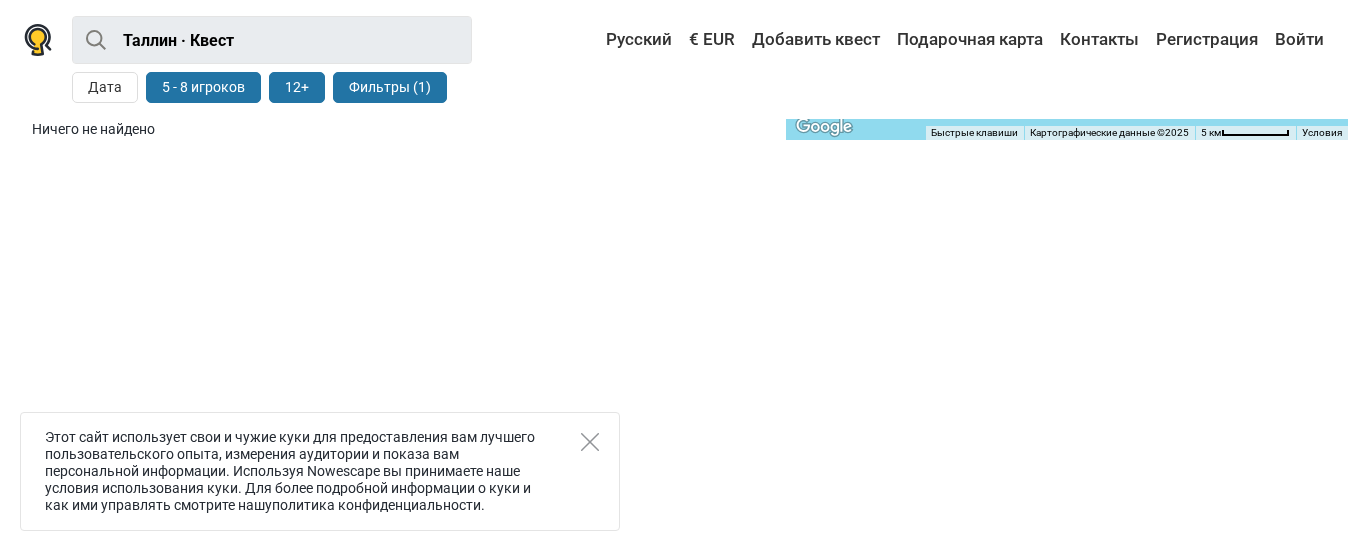 click on "Фильтры (1)" at bounding box center (390, 87) 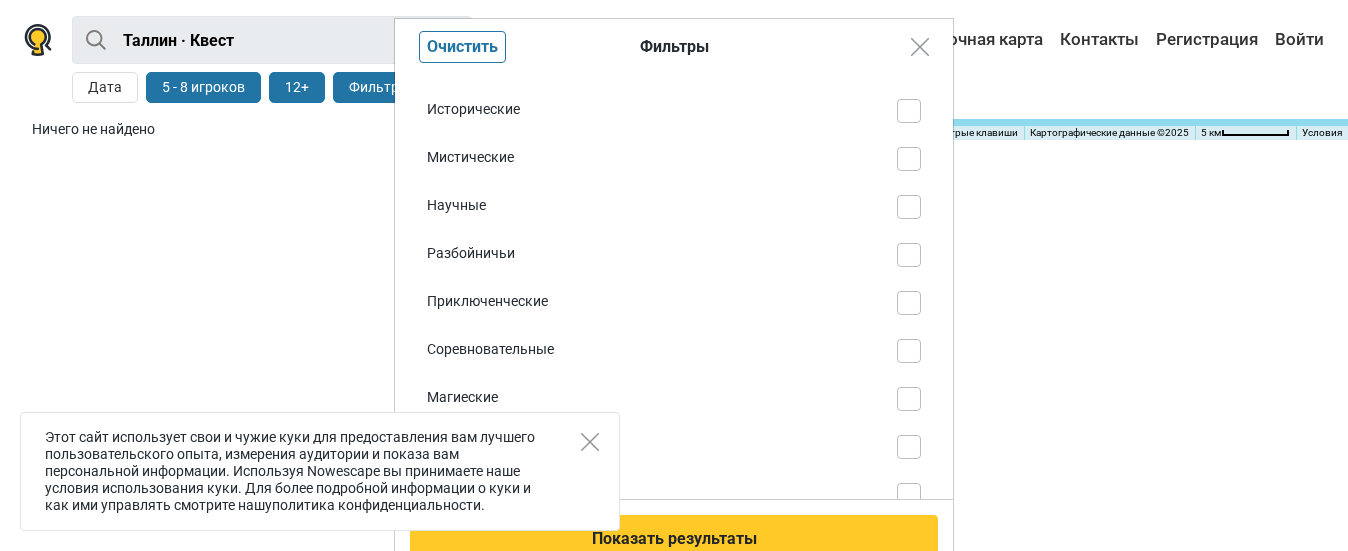 scroll, scrollTop: 100, scrollLeft: 0, axis: vertical 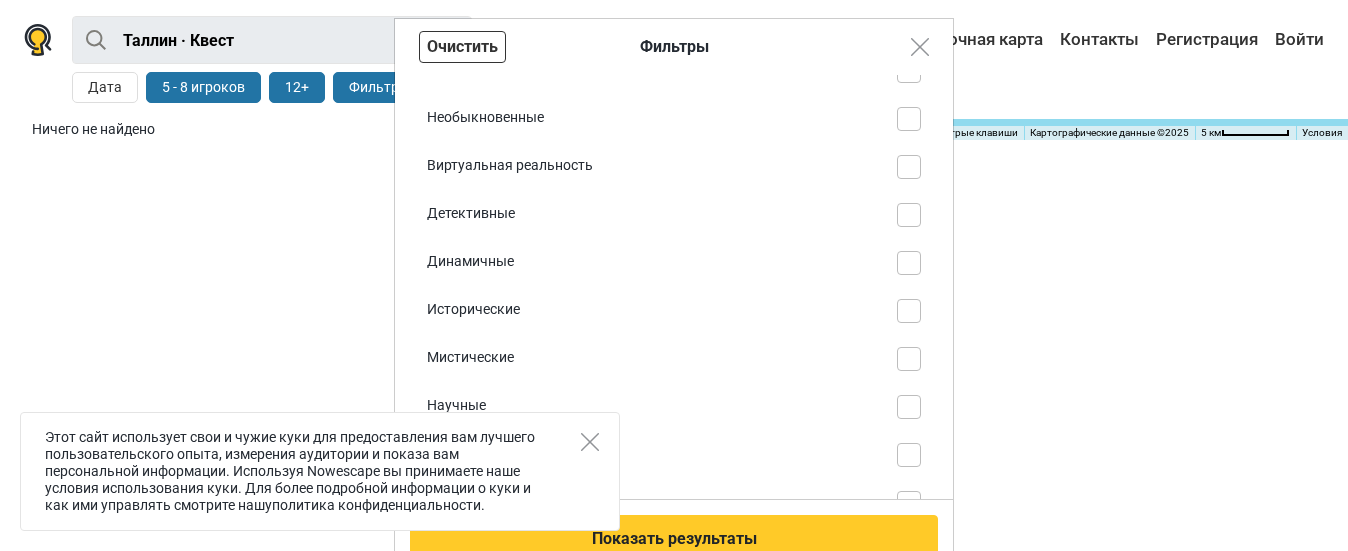 click on "Очистить" at bounding box center [462, 47] 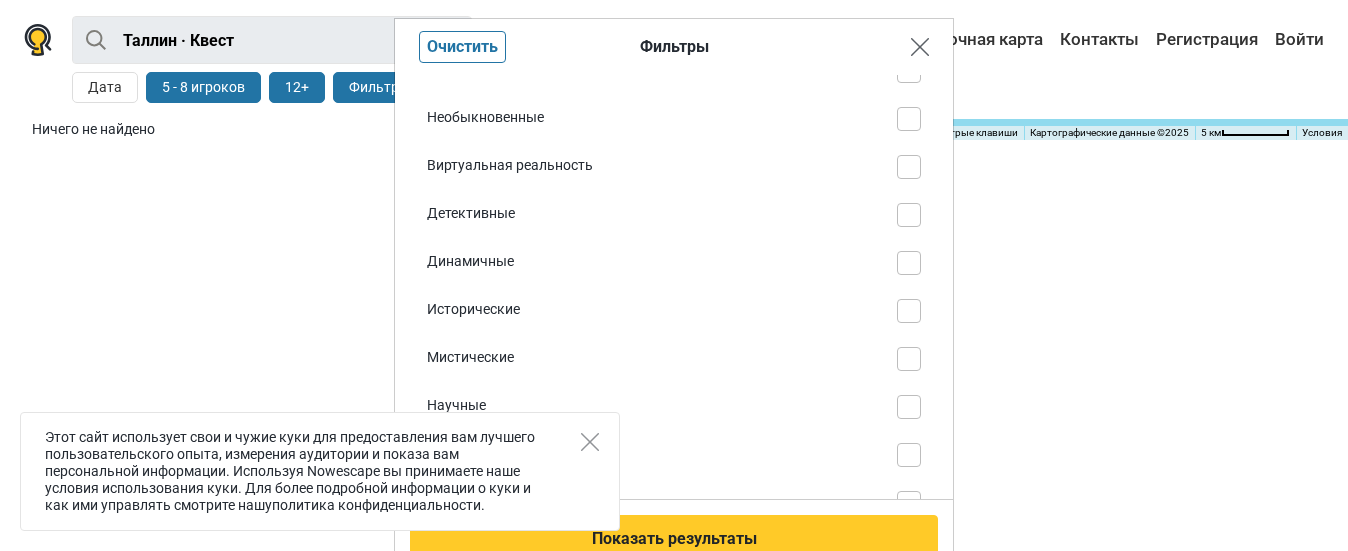 click at bounding box center (920, 47) 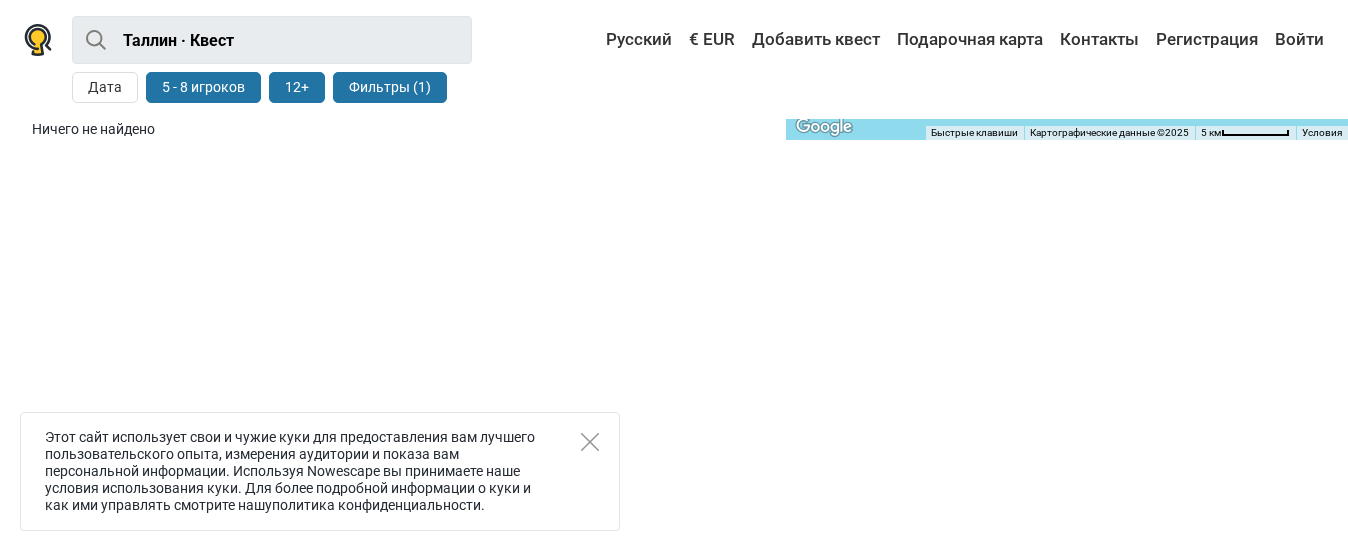 click on "12+" at bounding box center [297, 87] 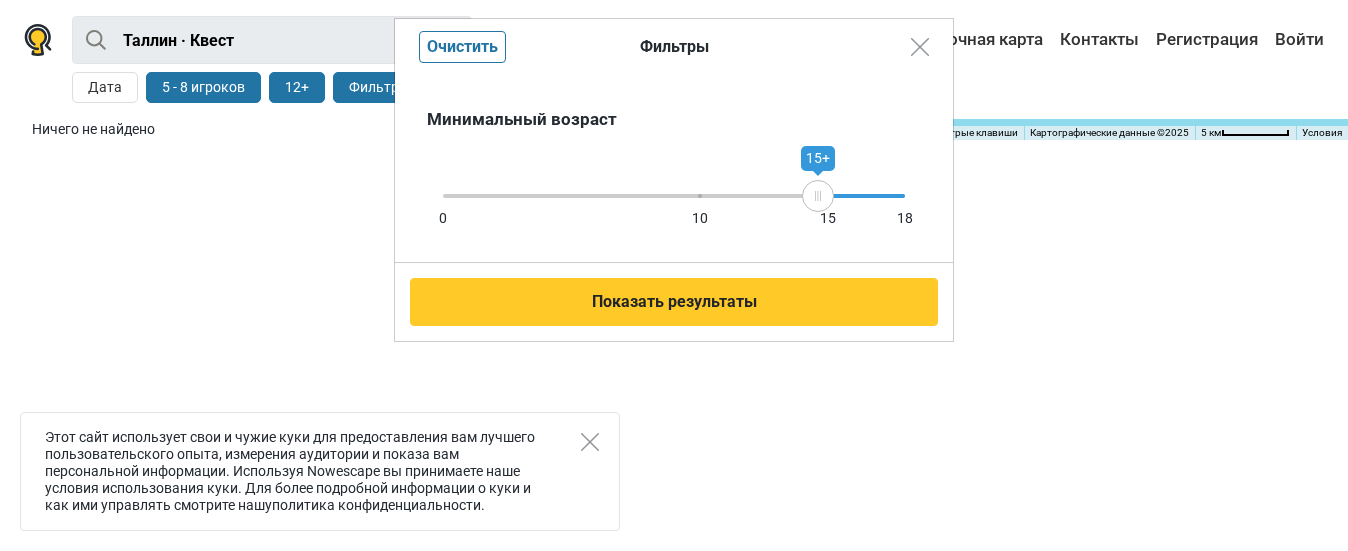 drag, startPoint x: 759, startPoint y: 191, endPoint x: 818, endPoint y: 191, distance: 59 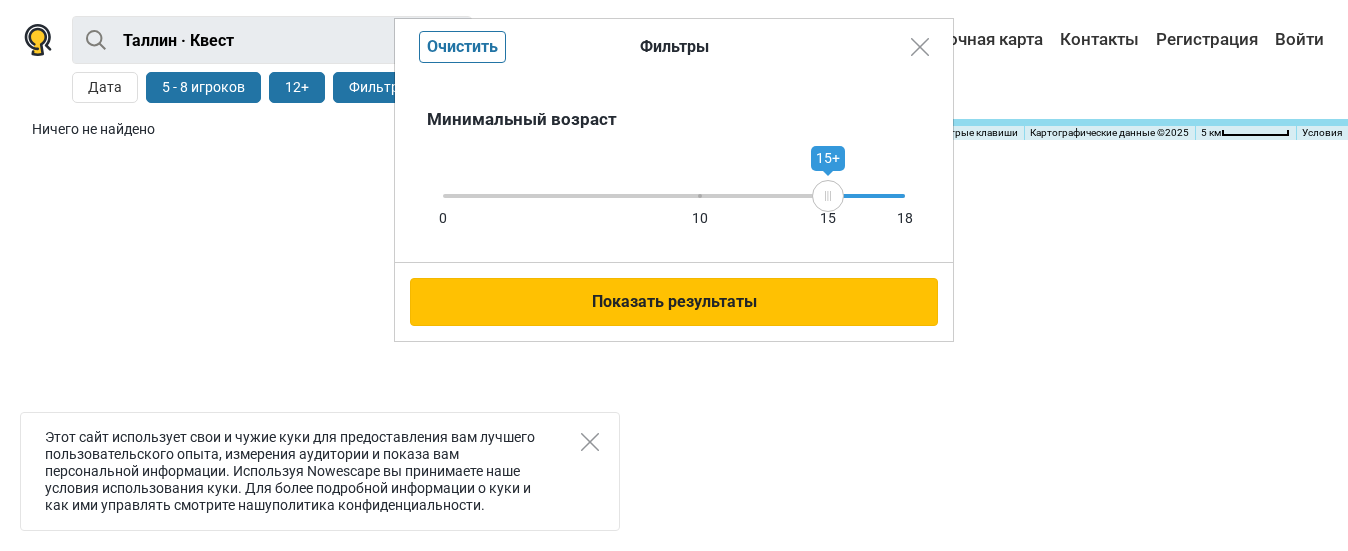 click on "Показать результаты" at bounding box center (674, 302) 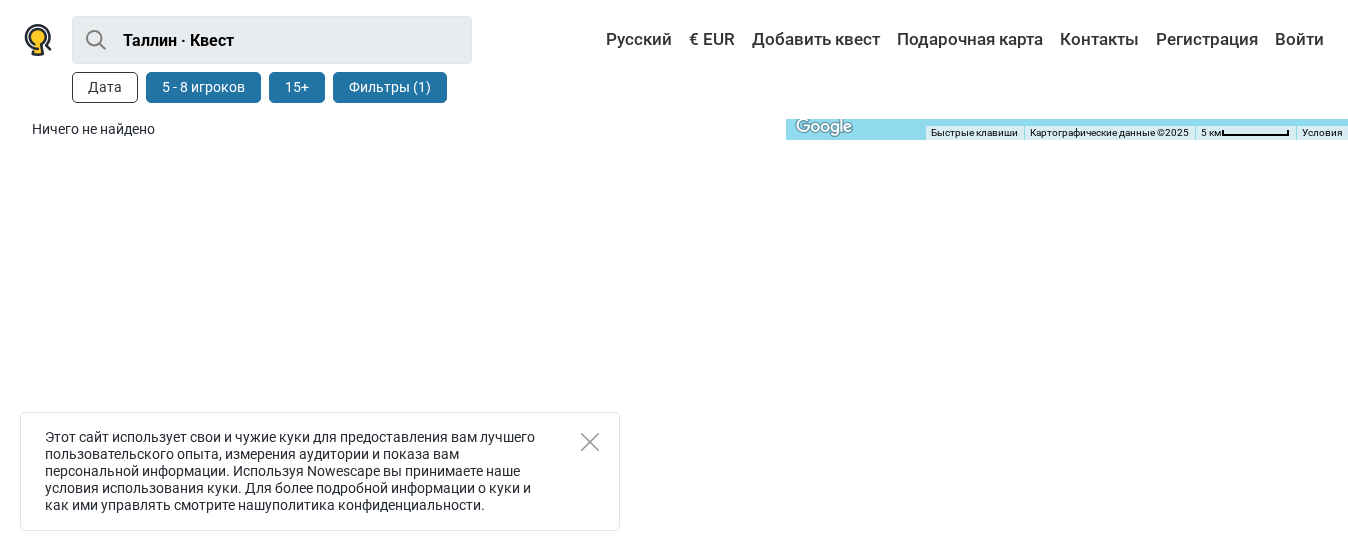 click on "Дата" at bounding box center (105, 87) 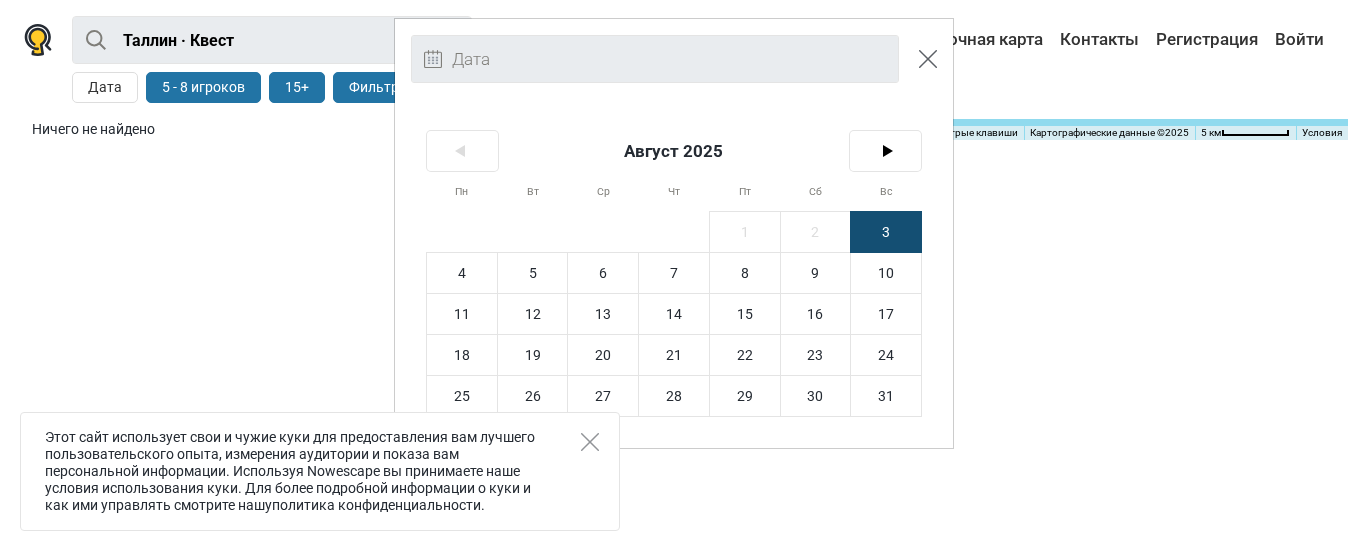 click at bounding box center (928, 59) 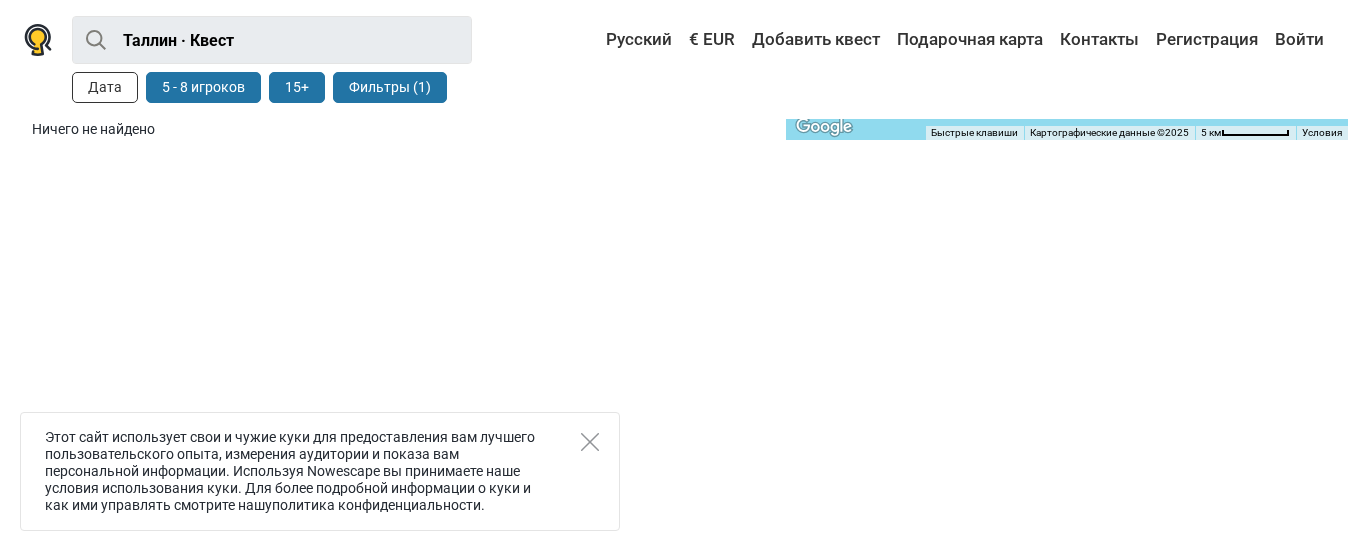 click on "Дата" at bounding box center [105, 87] 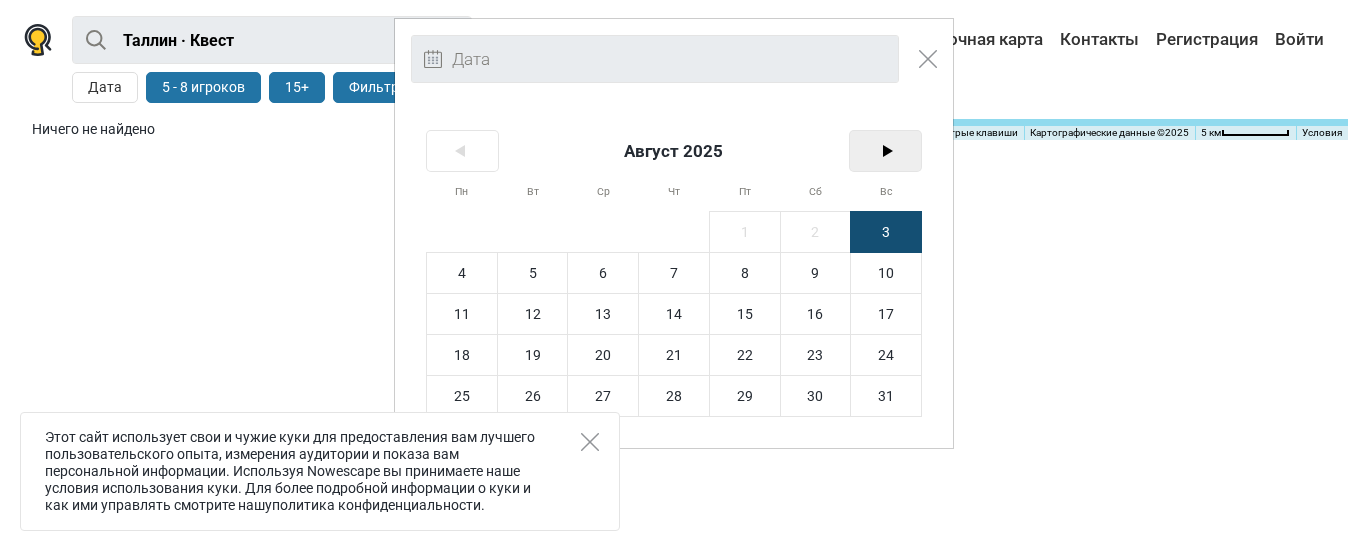 click on ">" at bounding box center [885, 151] 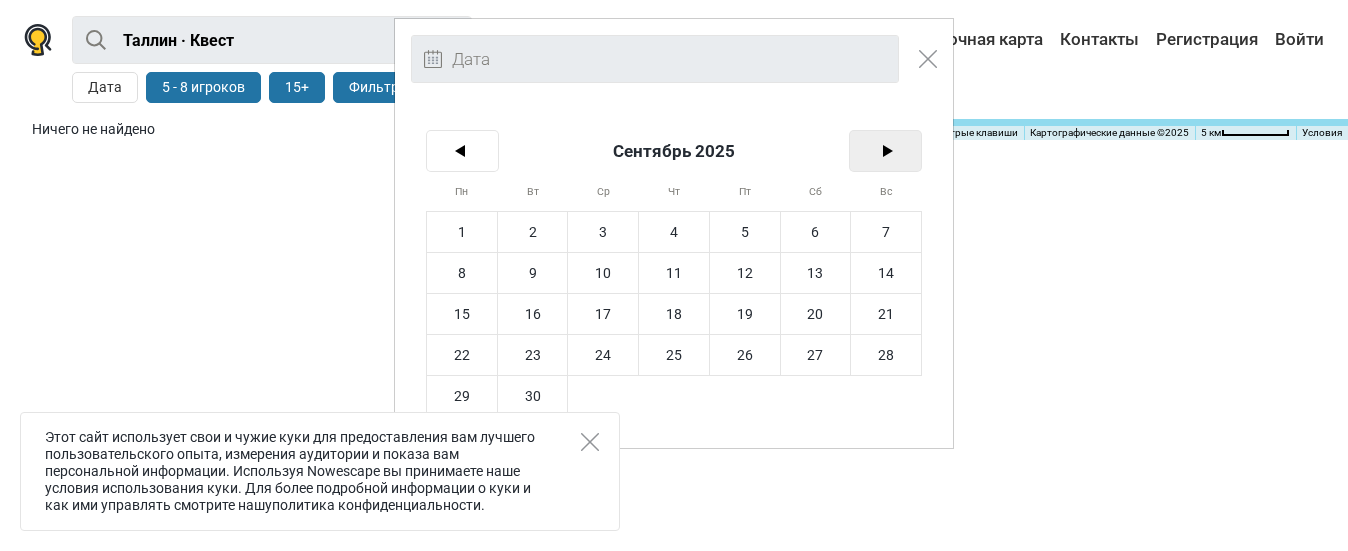 click on ">" at bounding box center [885, 151] 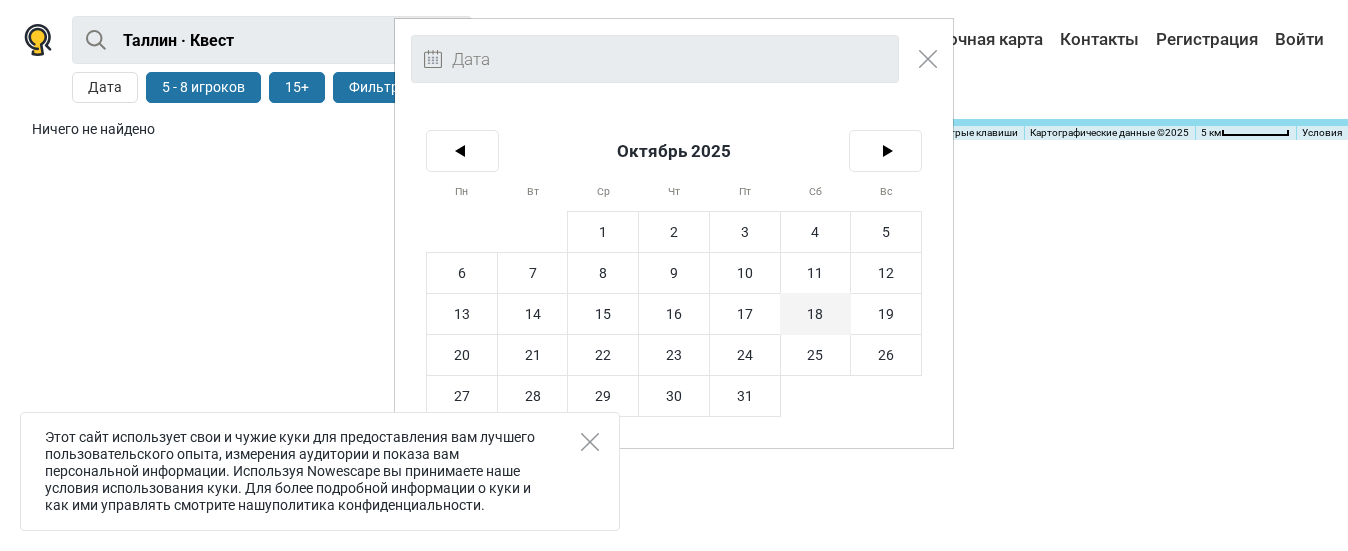 click on "18" at bounding box center [816, 314] 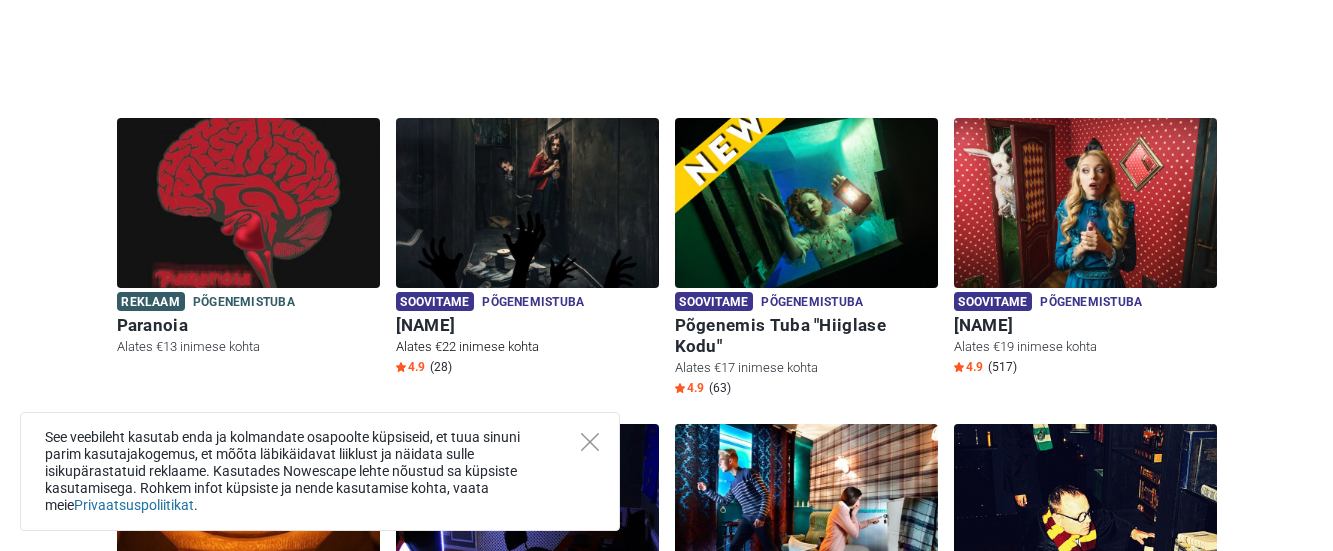 scroll, scrollTop: 599, scrollLeft: 0, axis: vertical 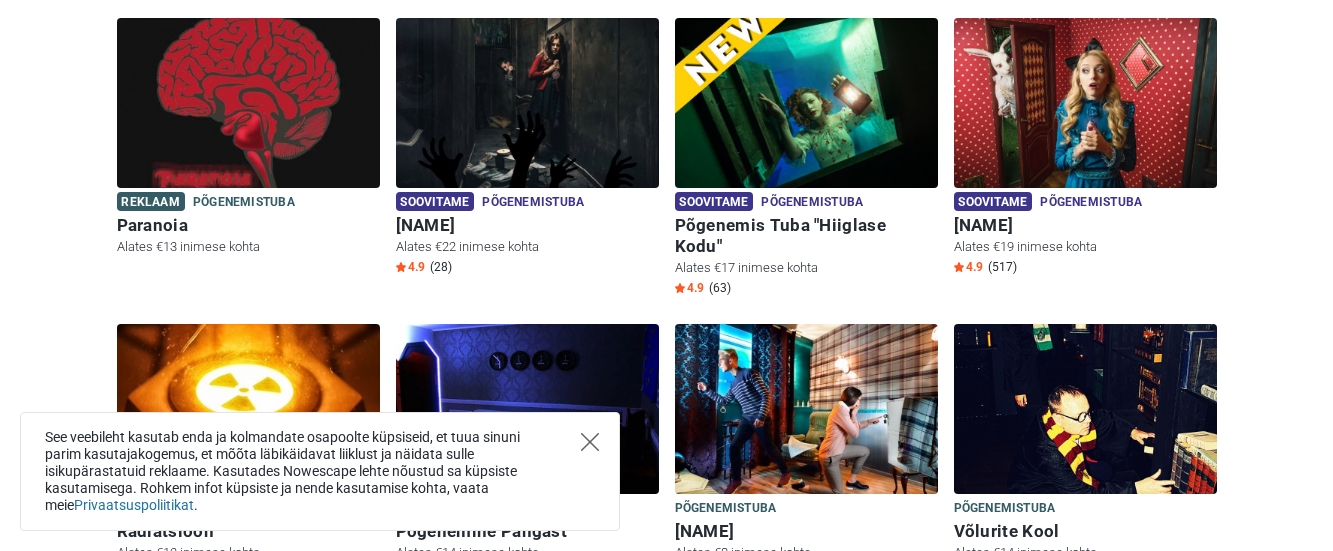 click 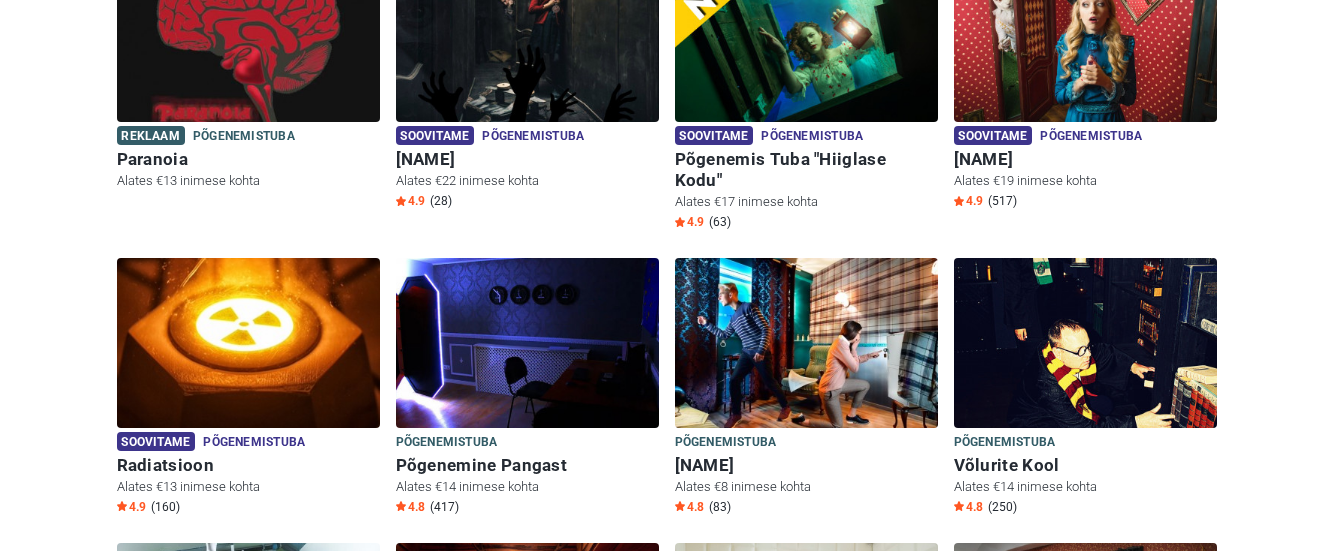 scroll, scrollTop: 799, scrollLeft: 0, axis: vertical 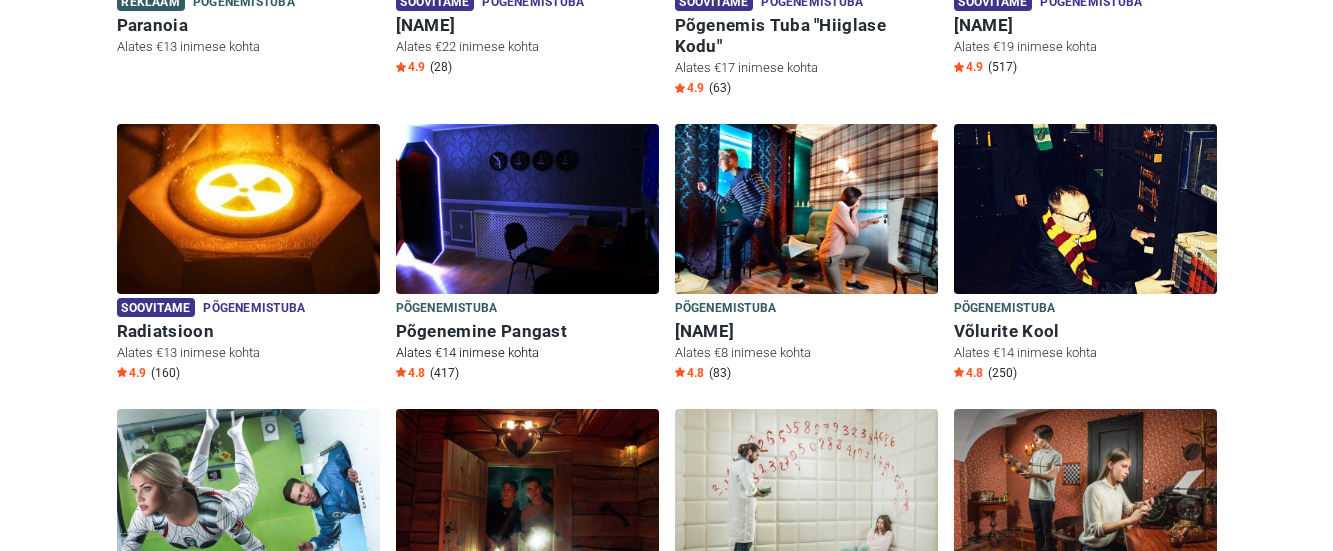 click at bounding box center (527, 209) 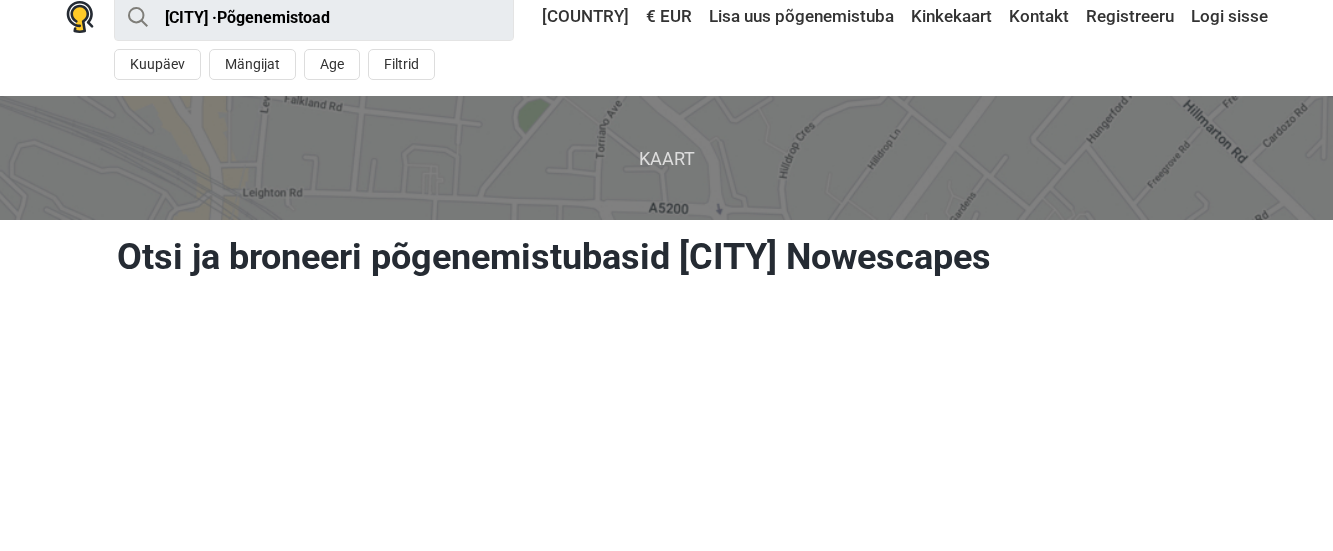 scroll, scrollTop: 0, scrollLeft: 0, axis: both 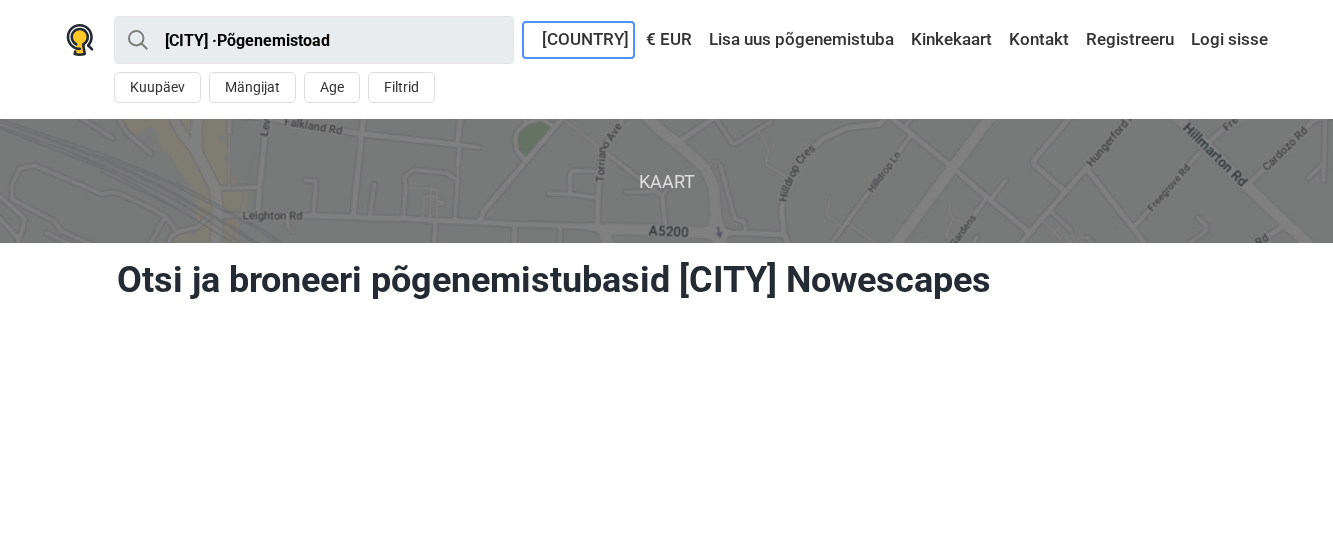 click on "Eesti" at bounding box center [578, 40] 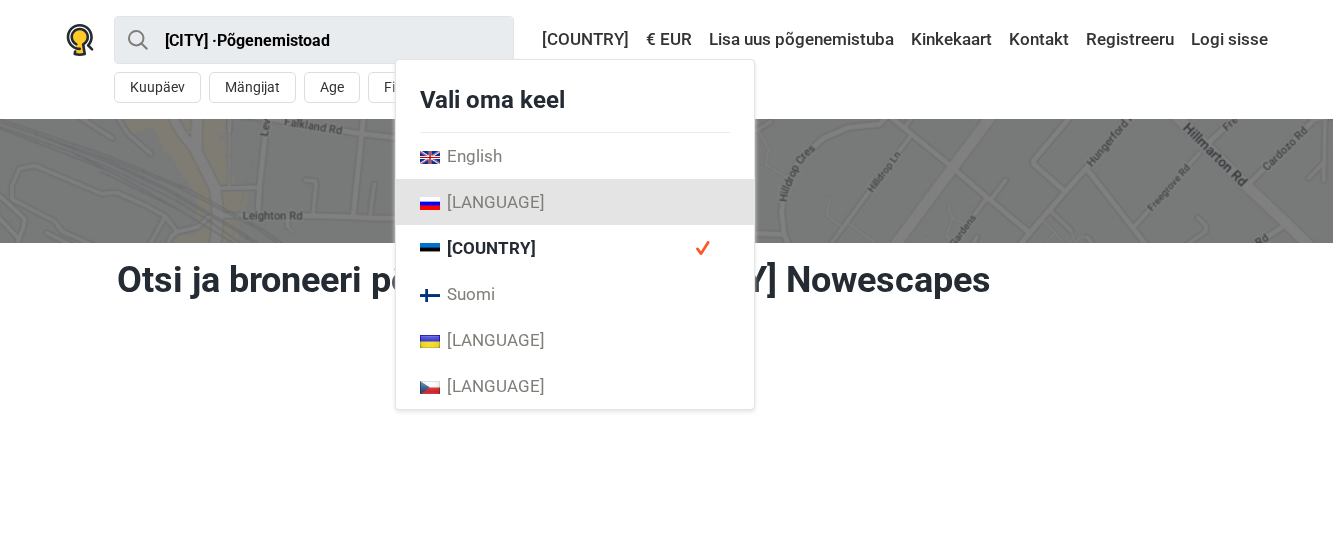 click on "Русский" at bounding box center [575, 202] 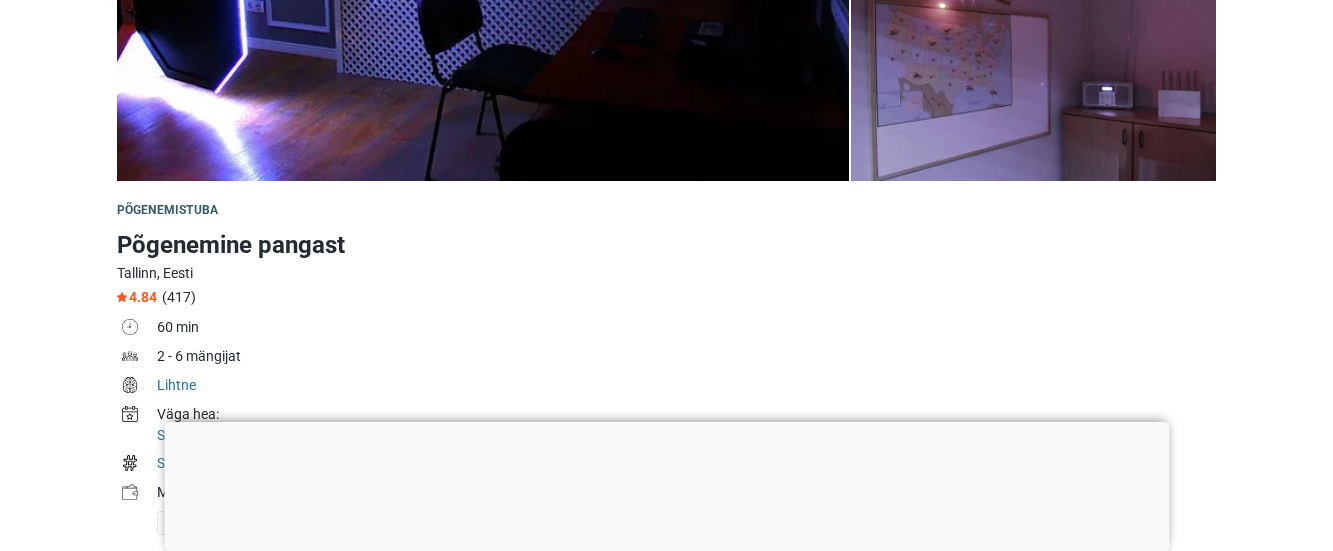 scroll, scrollTop: 600, scrollLeft: 0, axis: vertical 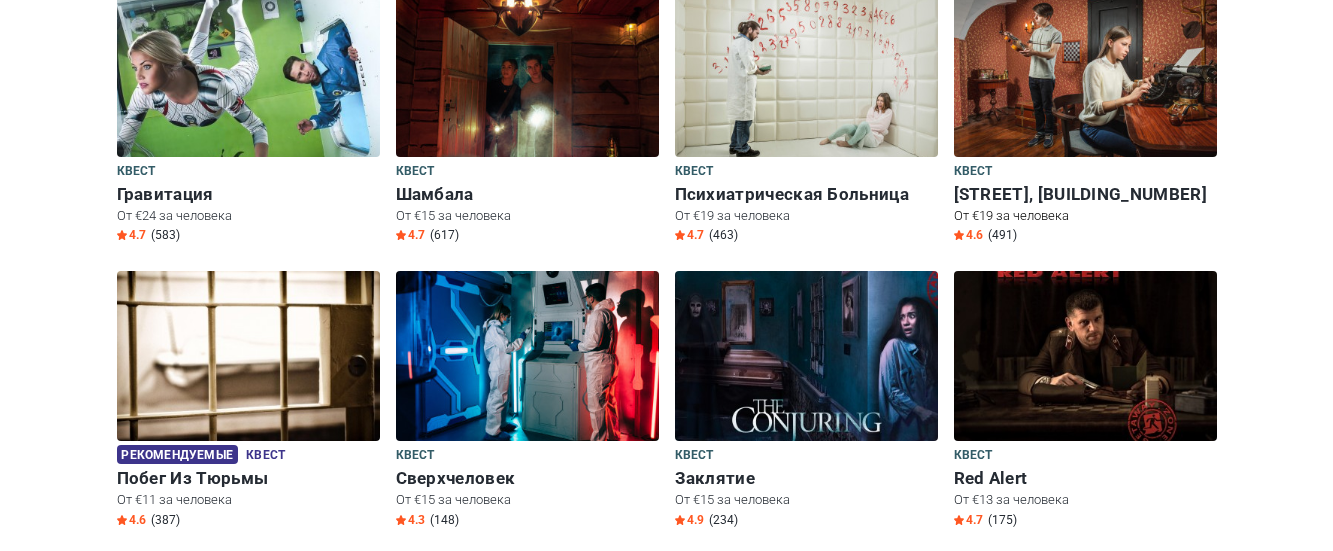 click at bounding box center (1085, 72) 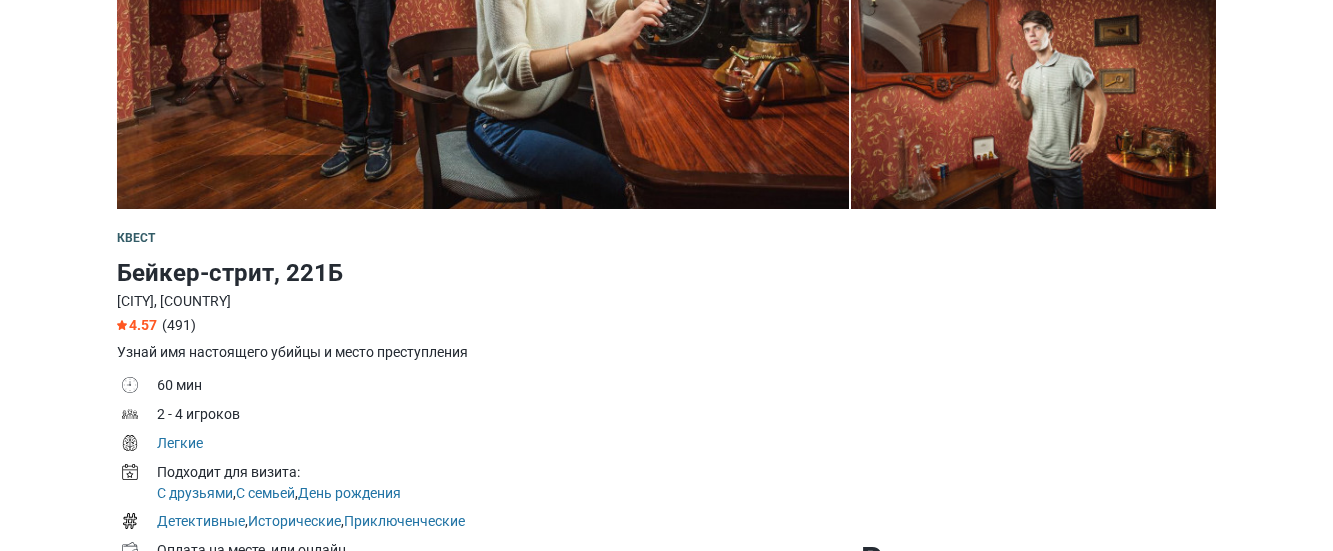 scroll, scrollTop: 600, scrollLeft: 0, axis: vertical 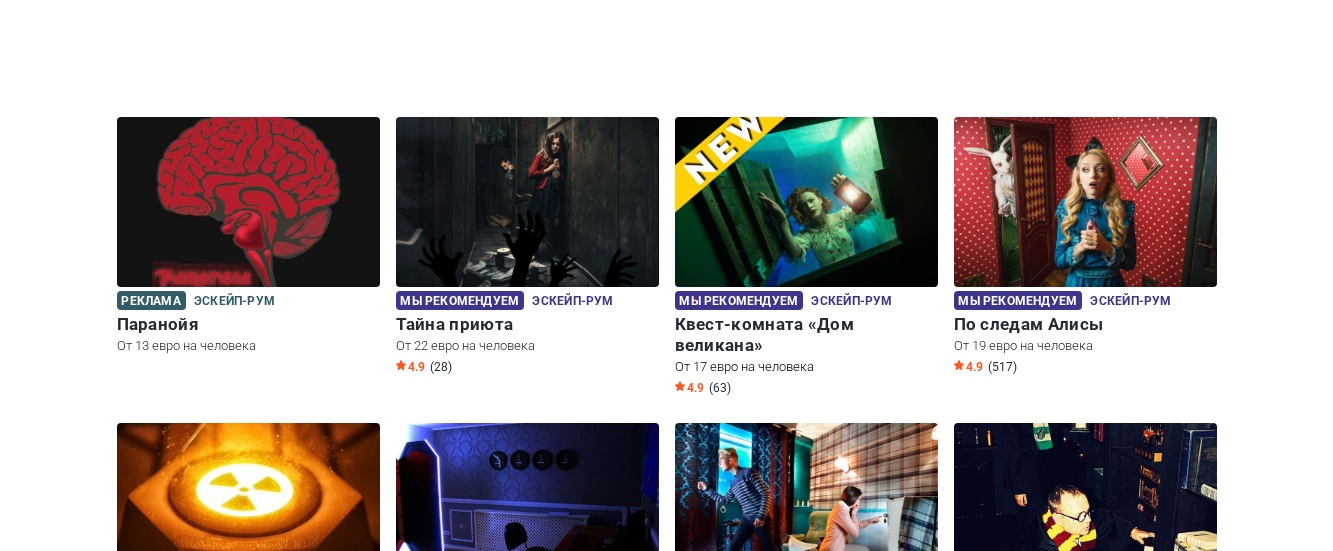 click at bounding box center [806, 202] 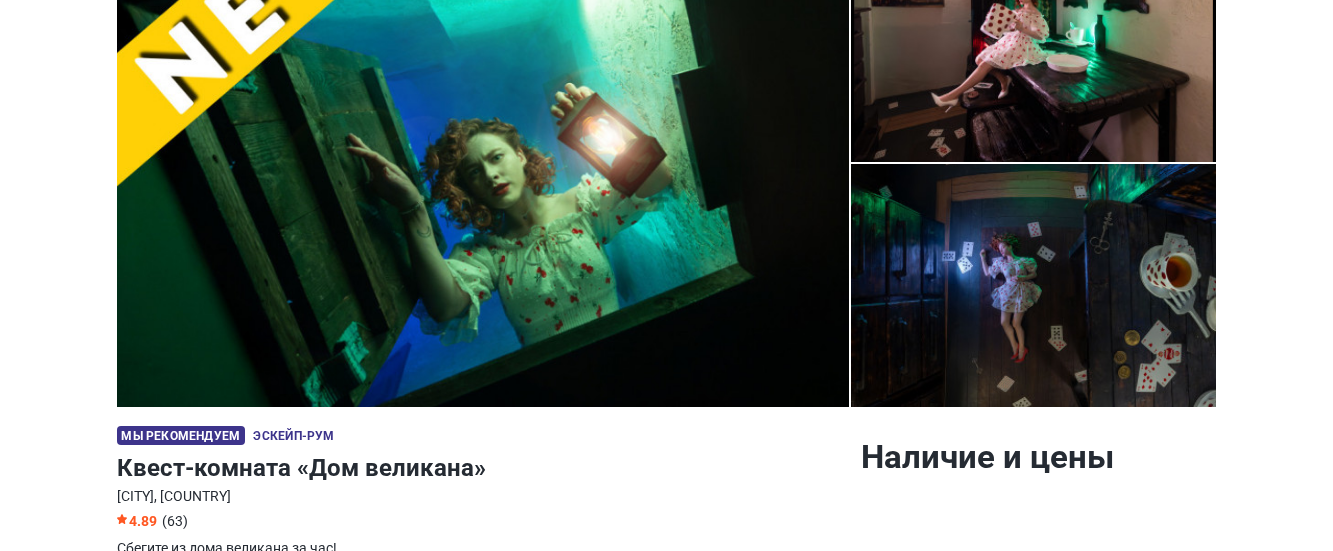 scroll, scrollTop: 100, scrollLeft: 0, axis: vertical 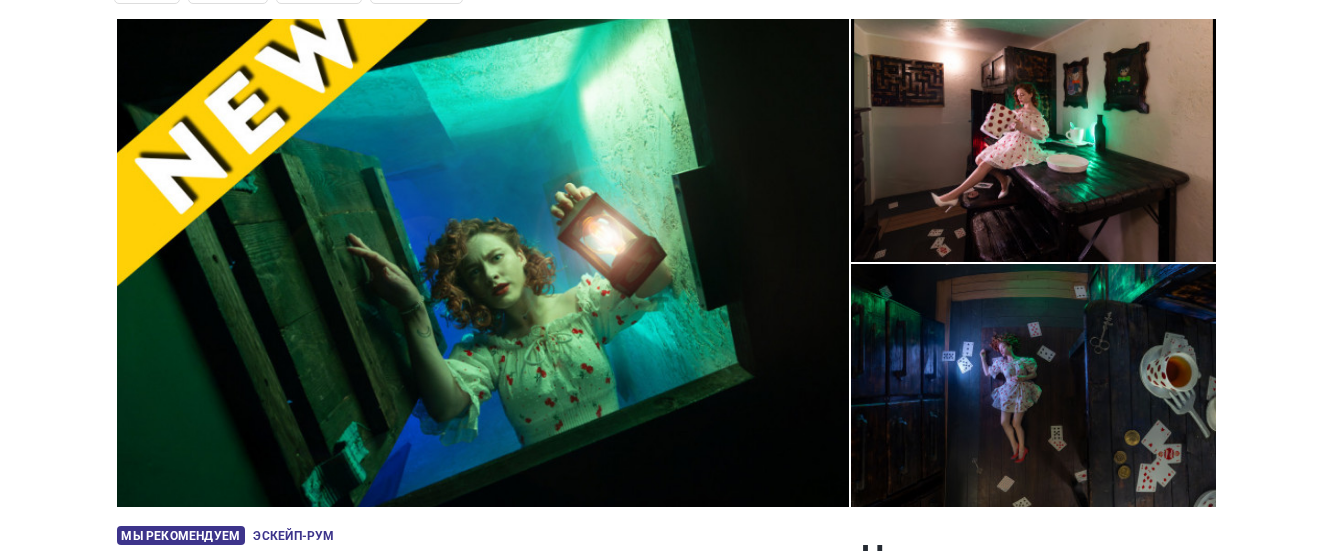 click at bounding box center (1034, 385) 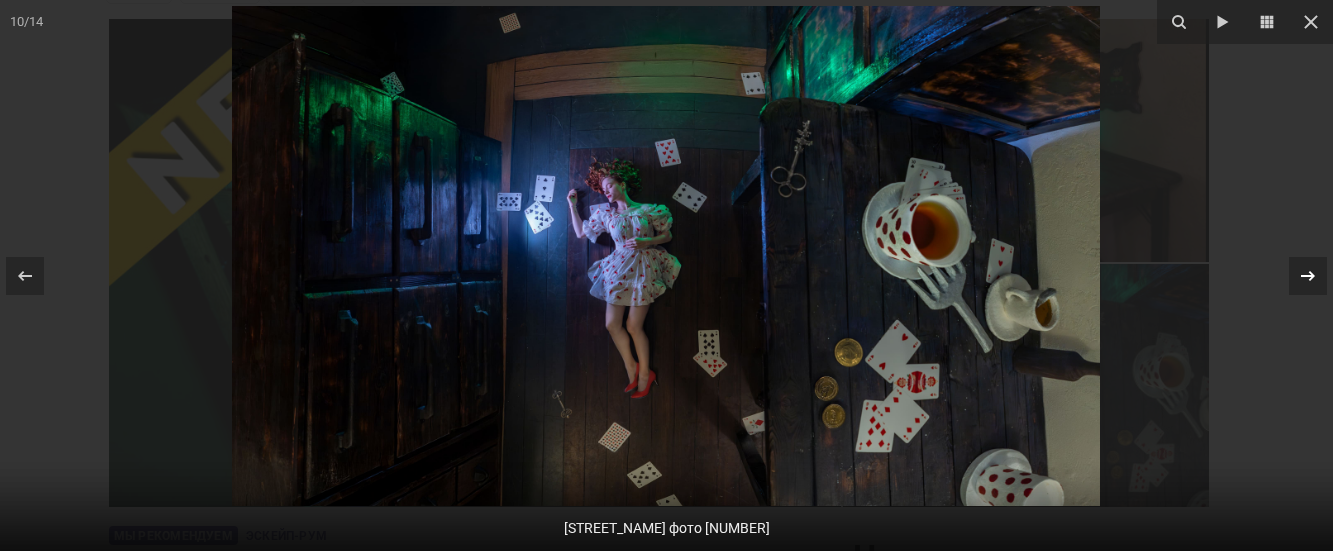 click at bounding box center (1308, 276) 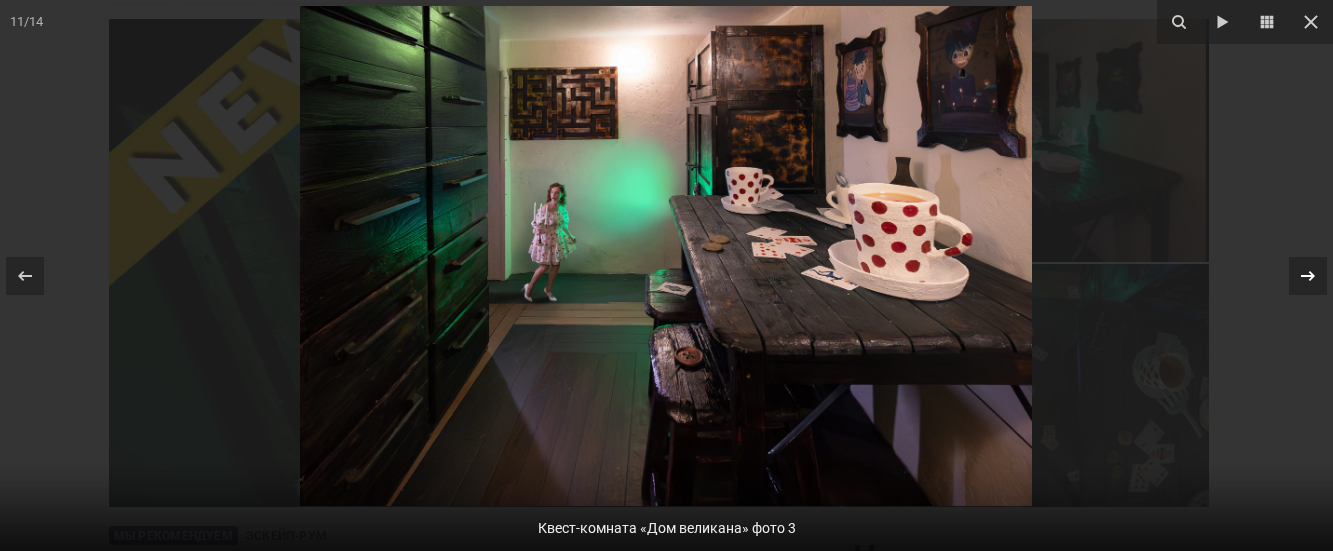 click at bounding box center [1308, 276] 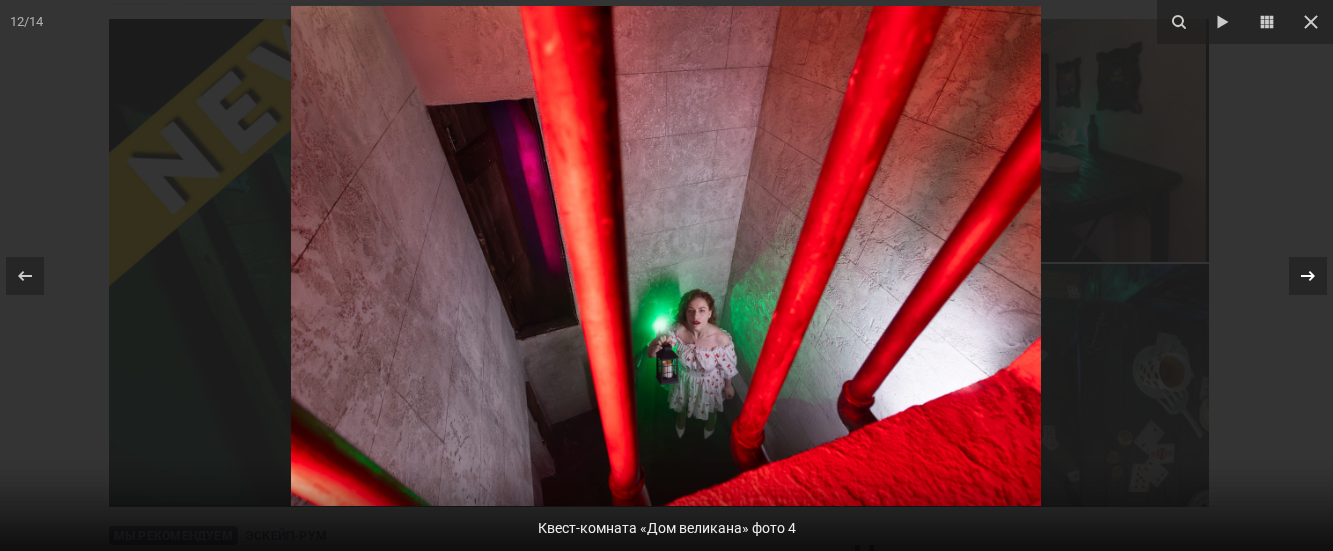 click at bounding box center [1308, 276] 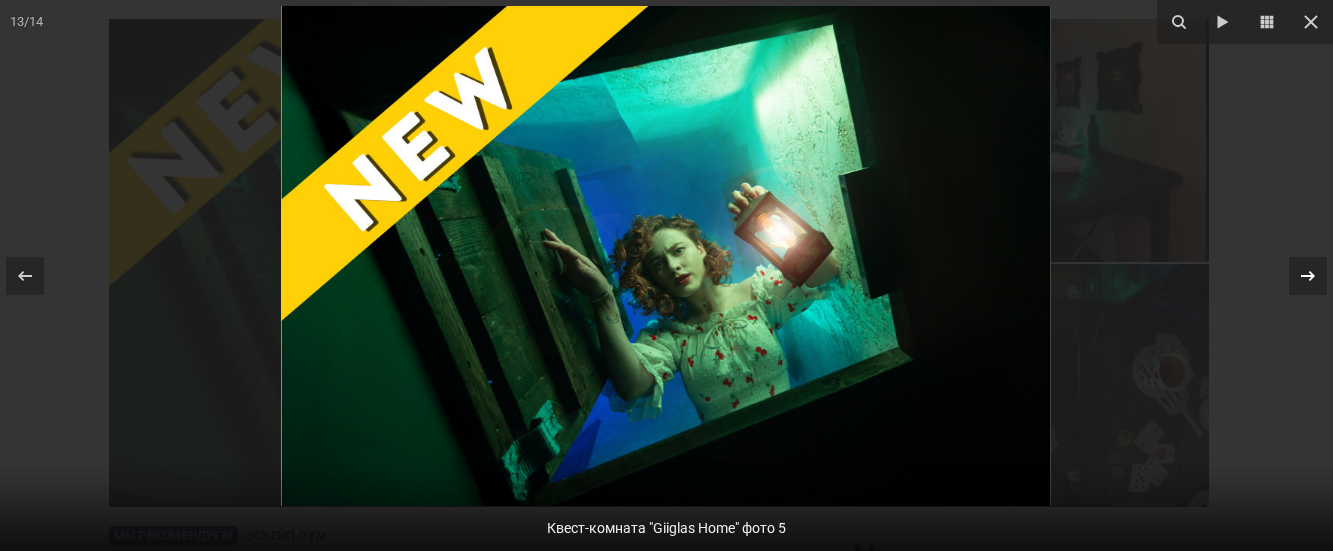 click at bounding box center [1308, 276] 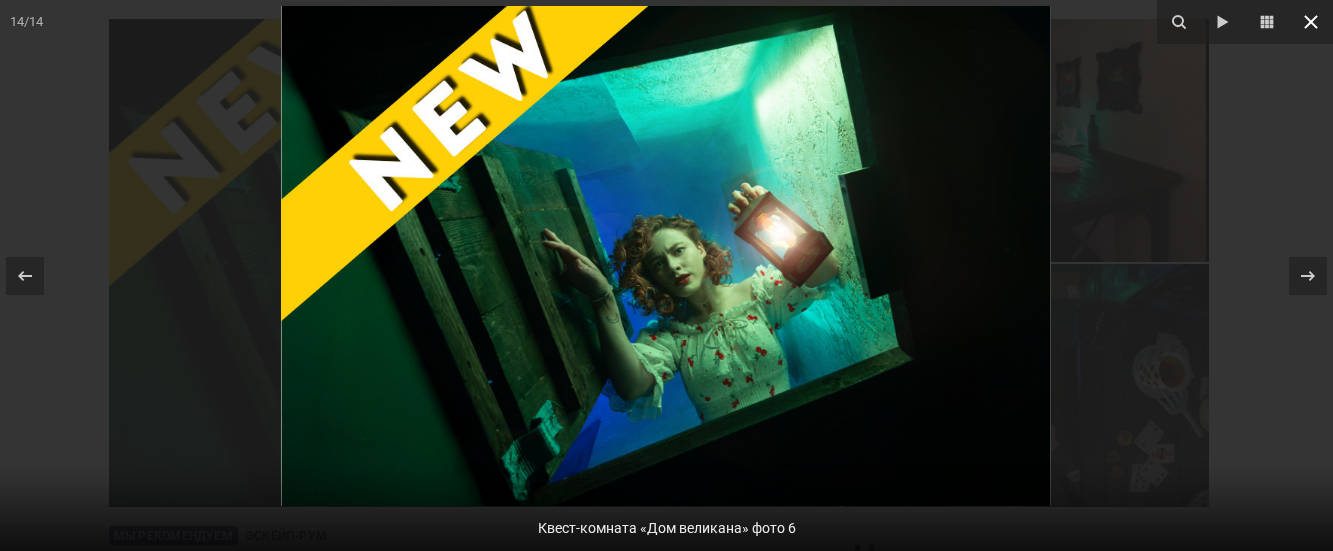 click 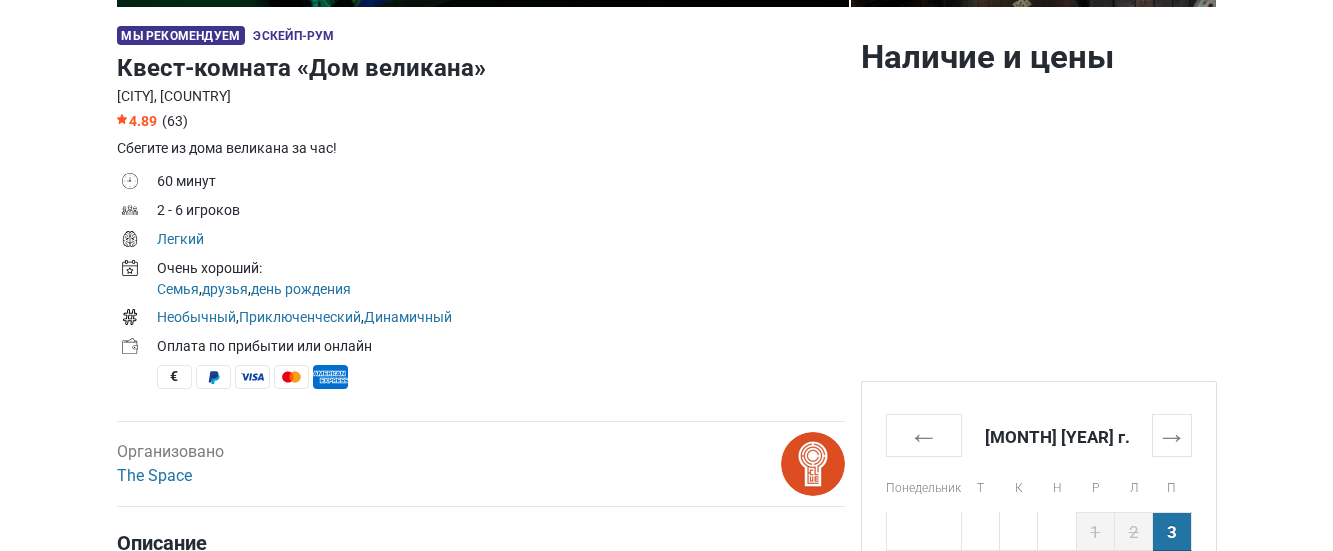 scroll, scrollTop: 500, scrollLeft: 0, axis: vertical 